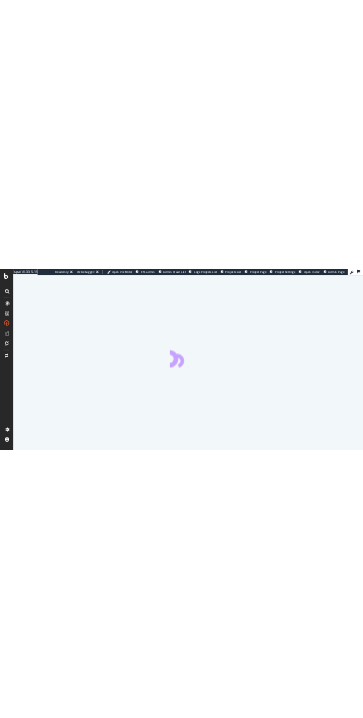 scroll, scrollTop: 0, scrollLeft: 0, axis: both 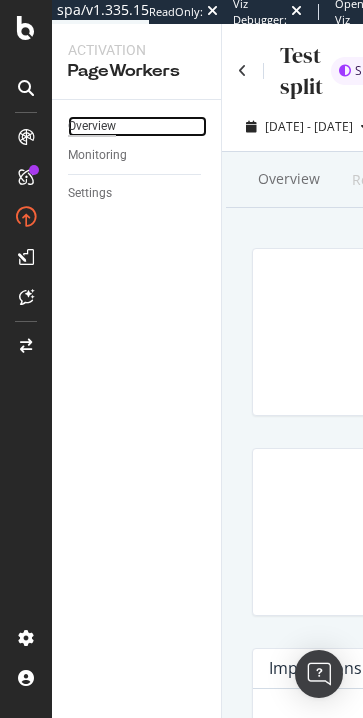 click on "Overview" at bounding box center (92, 126) 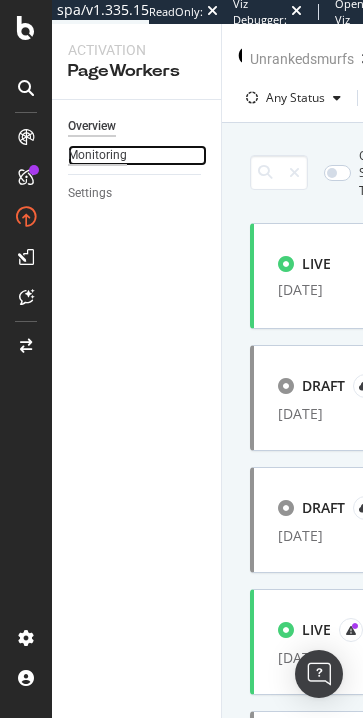 click on "Monitoring" at bounding box center (97, 155) 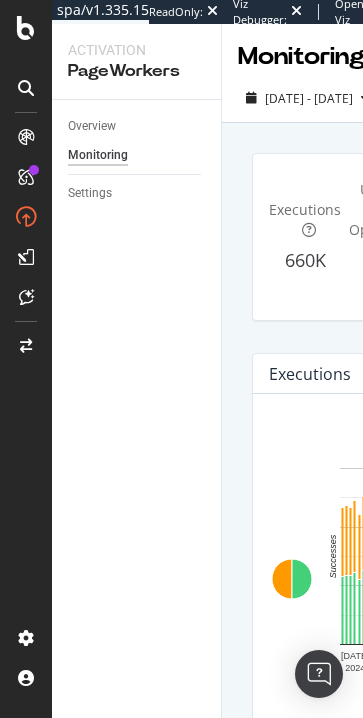 click on "Overview" at bounding box center (144, 126) 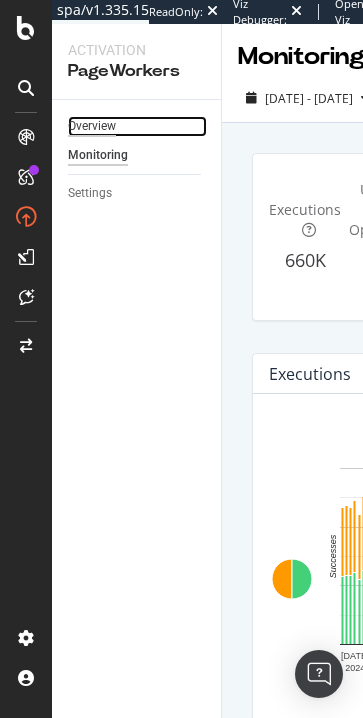 click on "Overview" at bounding box center [92, 126] 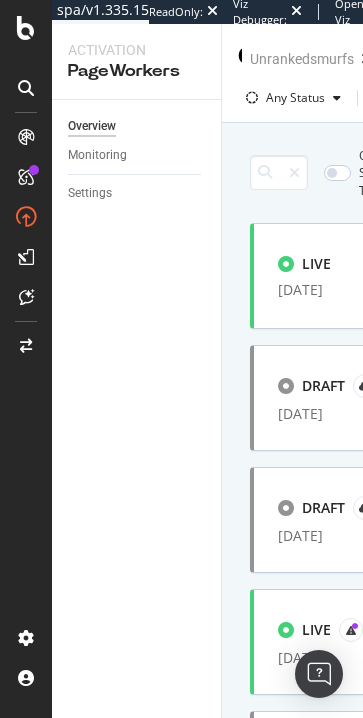 click on "Monitoring" at bounding box center (144, 155) 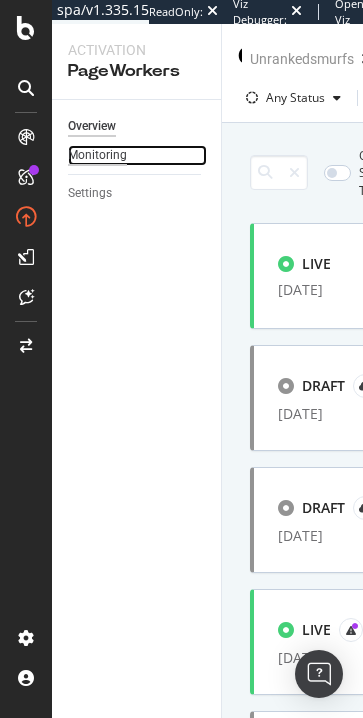 click on "Monitoring" at bounding box center [97, 155] 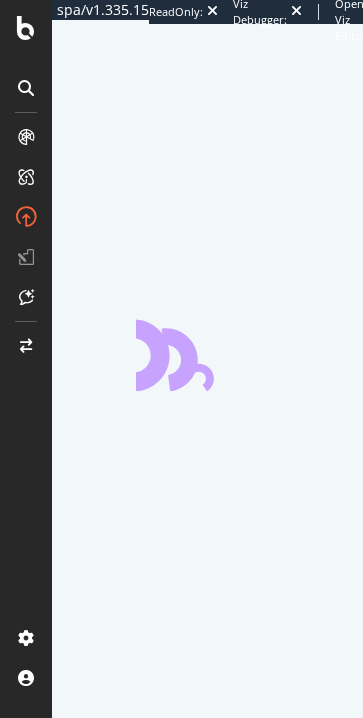 scroll, scrollTop: 0, scrollLeft: 0, axis: both 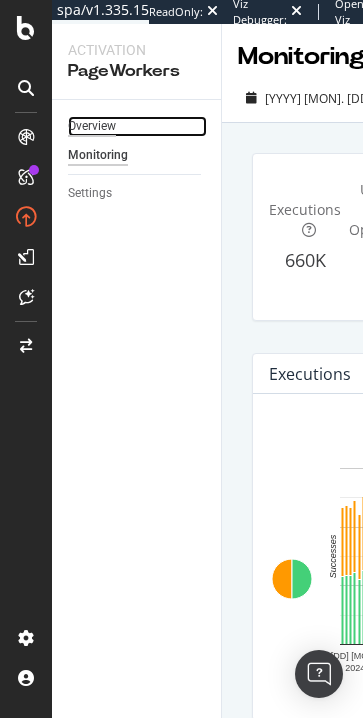 click on "Overview" at bounding box center (92, 126) 